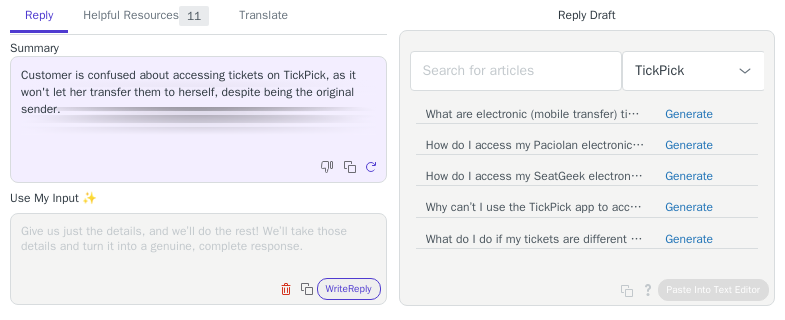 scroll, scrollTop: 0, scrollLeft: 0, axis: both 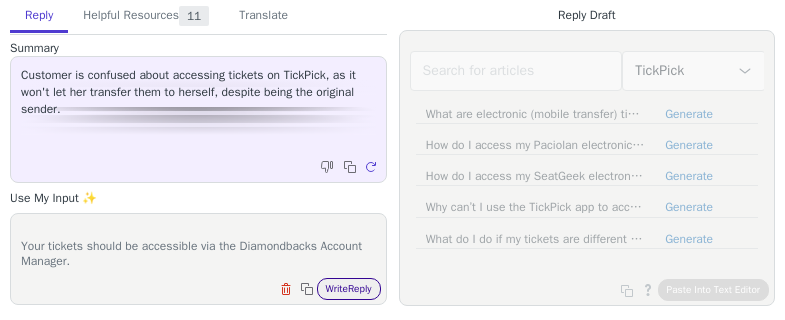 type on "Hi there,
Your tickets should be accessible via the Diamondbacks Account Manager." 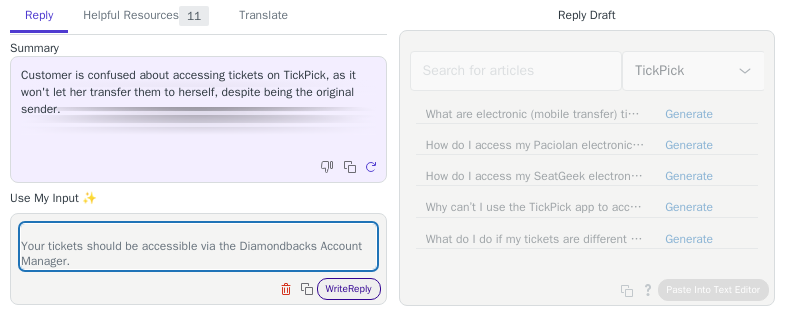 click on "Write  Reply" at bounding box center [349, 289] 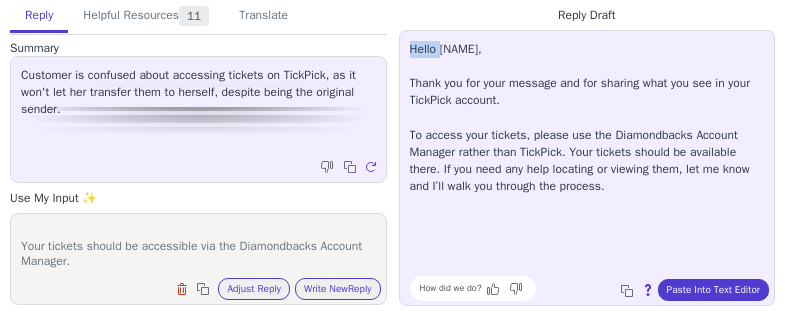 drag, startPoint x: 408, startPoint y: 46, endPoint x: 448, endPoint y: 52, distance: 40.4475 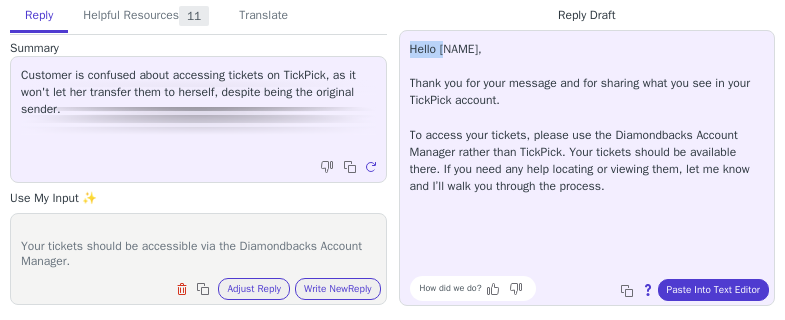 click on "Hello Debbie, Thank you for your message and for sharing what you see in your TickPick account. To access your tickets, please use the Diamondbacks Account Manager rather than TickPick. Your tickets should be available there. If you need any help locating or viewing them, let me know and I’ll walk you through the process." at bounding box center (587, 118) 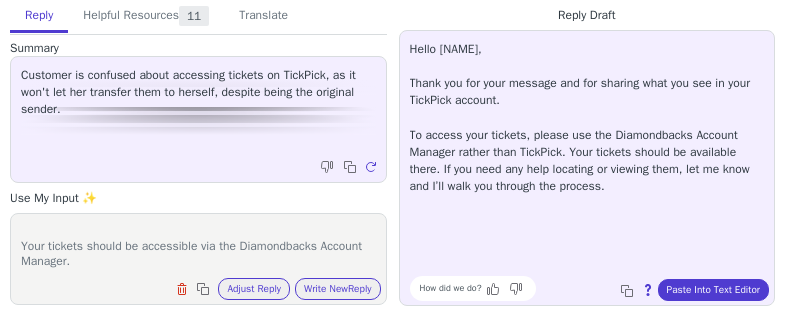 click on "Hello Debbie, Thank you for your message and for sharing what you see in your TickPick account. To access your tickets, please use the Diamondbacks Account Manager rather than TickPick. Your tickets should be available there. If you need any help locating or viewing them, let me know and I’ll walk you through the process." at bounding box center [587, 118] 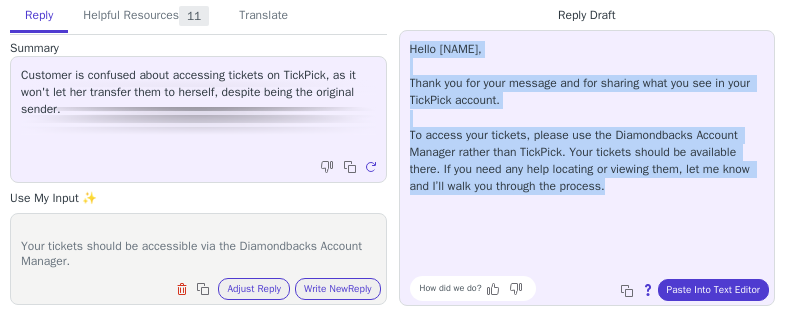 drag, startPoint x: 409, startPoint y: 47, endPoint x: 656, endPoint y: 203, distance: 292.13867 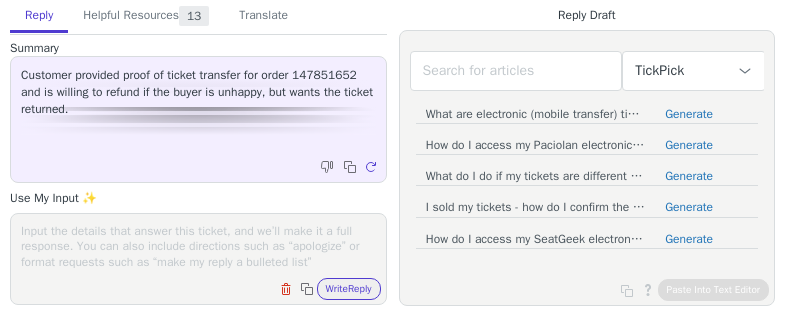 scroll, scrollTop: 0, scrollLeft: 0, axis: both 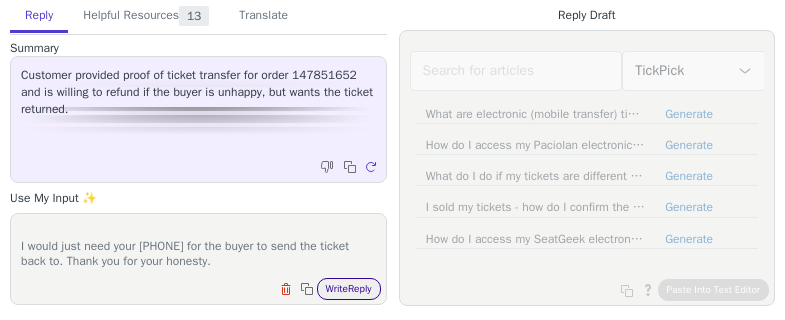 type on "Hi there,
I would just need your phone number for the buyer to send the ticket back to. Thank you for your honesty." 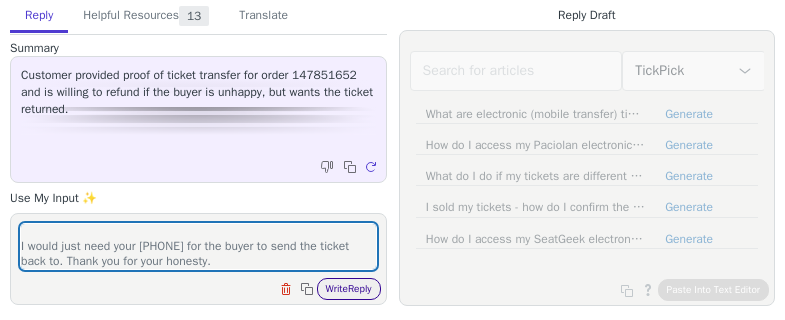 click on "Write  Reply" at bounding box center (349, 289) 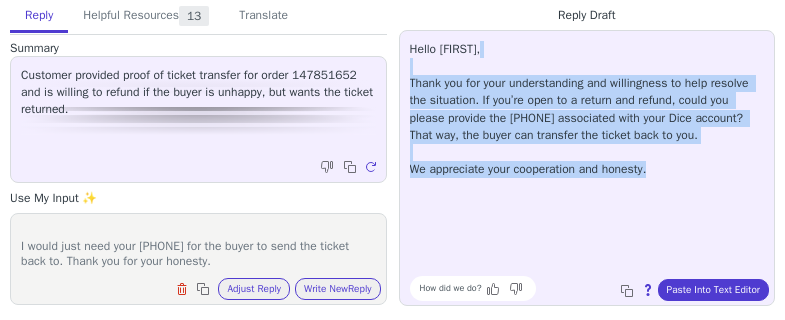 drag, startPoint x: 705, startPoint y: 172, endPoint x: 410, endPoint y: 67, distance: 313.12936 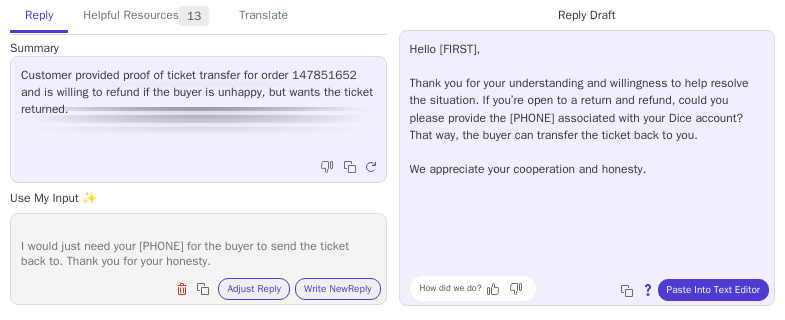 click on "Hello Margot, Thank you for your understanding and willingness to help resolve the situation. If you’re open to a return and refund, could you please provide the phone number associated with your Dice account? That way, the buyer can transfer the ticket back to you. We appreciate your cooperation and honesty." at bounding box center [587, 109] 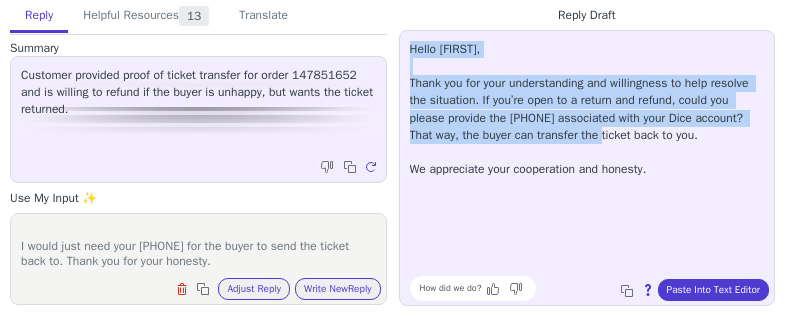 drag, startPoint x: 410, startPoint y: 48, endPoint x: 612, endPoint y: 142, distance: 222.80035 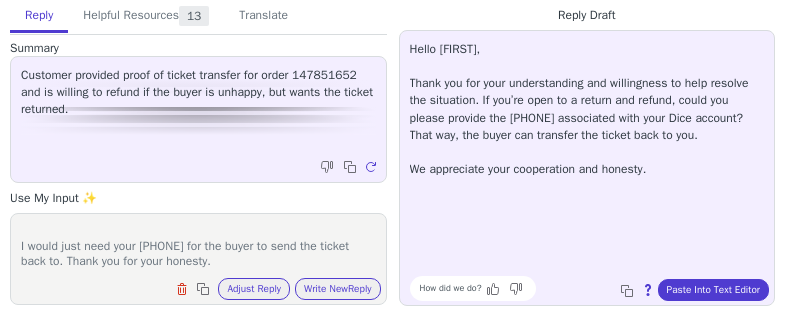 click on "Hello Margot, Thank you for your understanding and willingness to help resolve the situation. If you’re open to a return and refund, could you please provide the phone number associated with your Dice account? That way, the buyer can transfer the ticket back to you. We appreciate your cooperation and honesty." at bounding box center [587, 155] 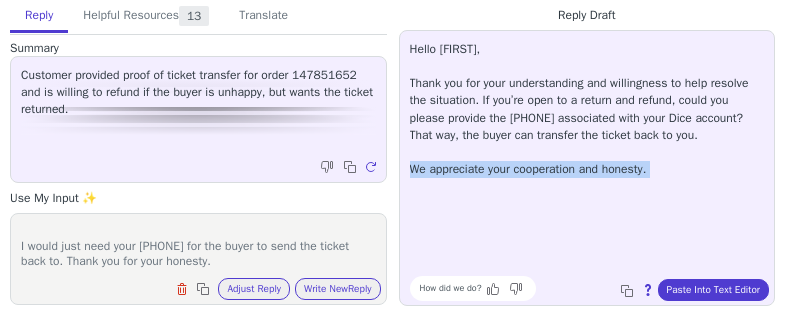 click on "Hello Margot, Thank you for your understanding and willingness to help resolve the situation. If you’re open to a return and refund, could you please provide the phone number associated with your Dice account? That way, the buyer can transfer the ticket back to you. We appreciate your cooperation and honesty." at bounding box center [587, 155] 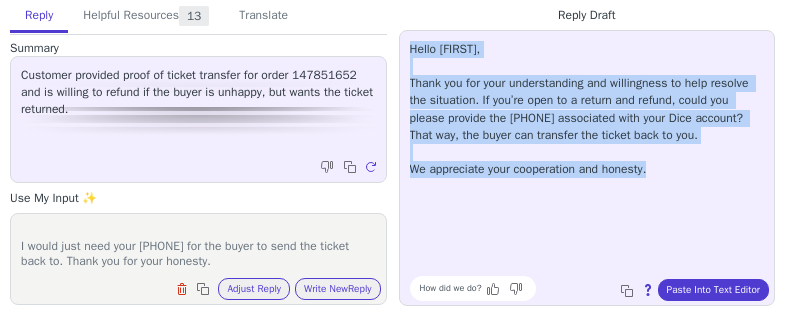drag, startPoint x: 673, startPoint y: 177, endPoint x: 403, endPoint y: 44, distance: 300.98007 